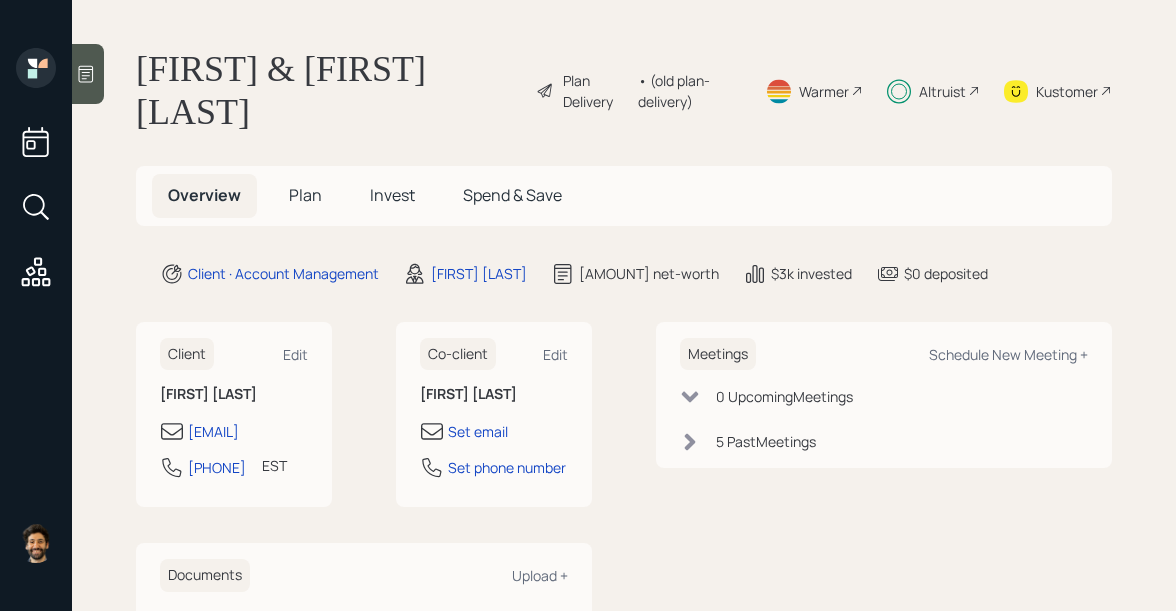 scroll, scrollTop: 0, scrollLeft: 0, axis: both 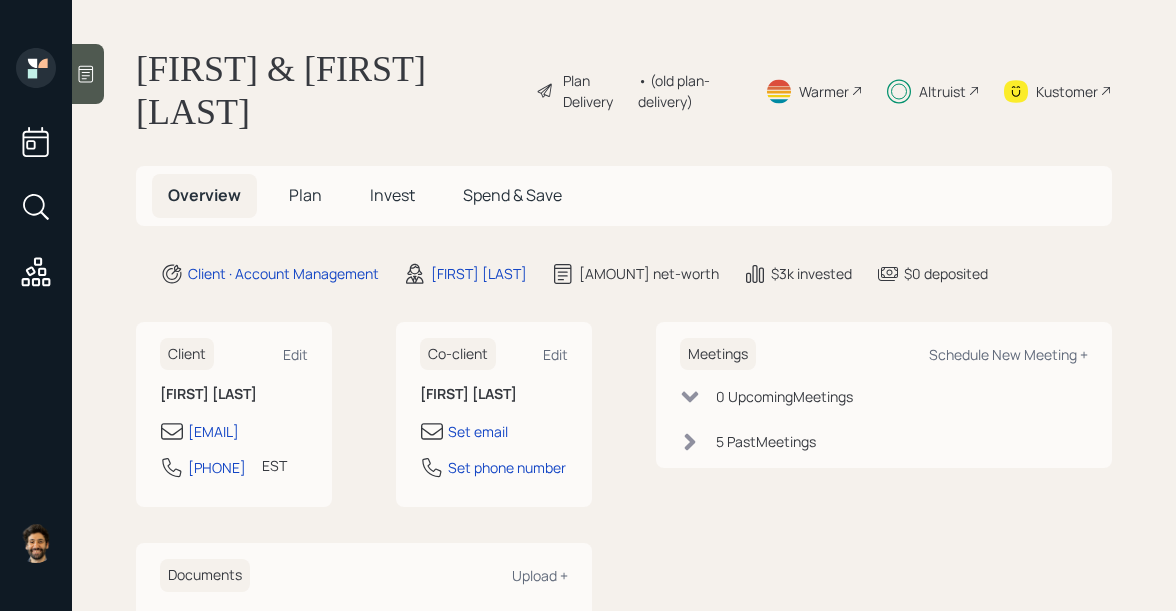 click on "• (old plan-delivery)" at bounding box center (689, 91) 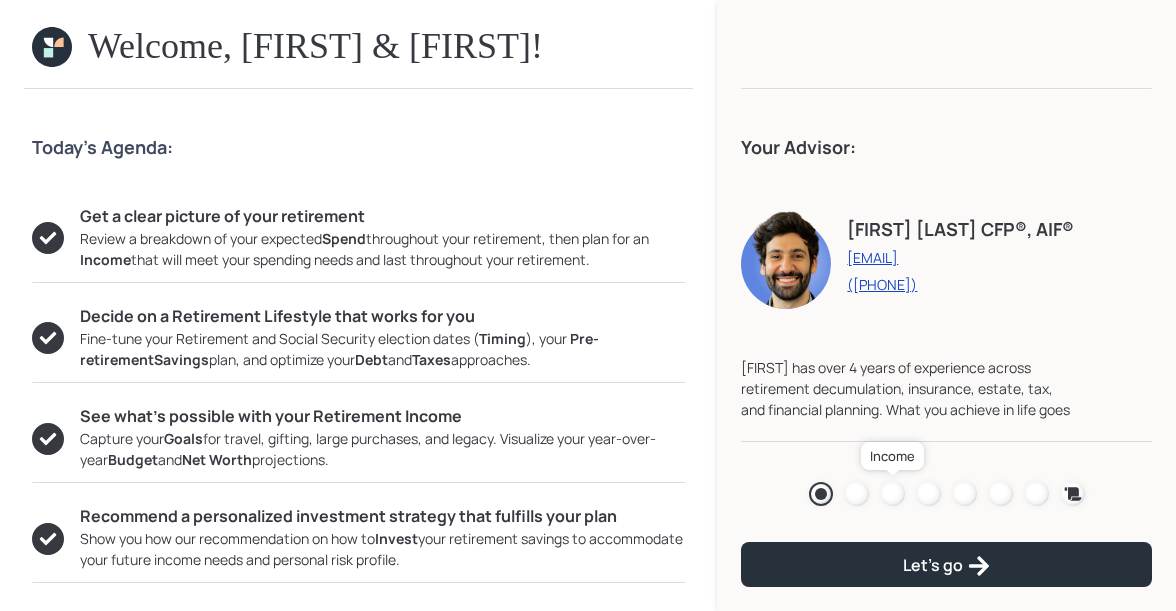 click at bounding box center [893, 494] 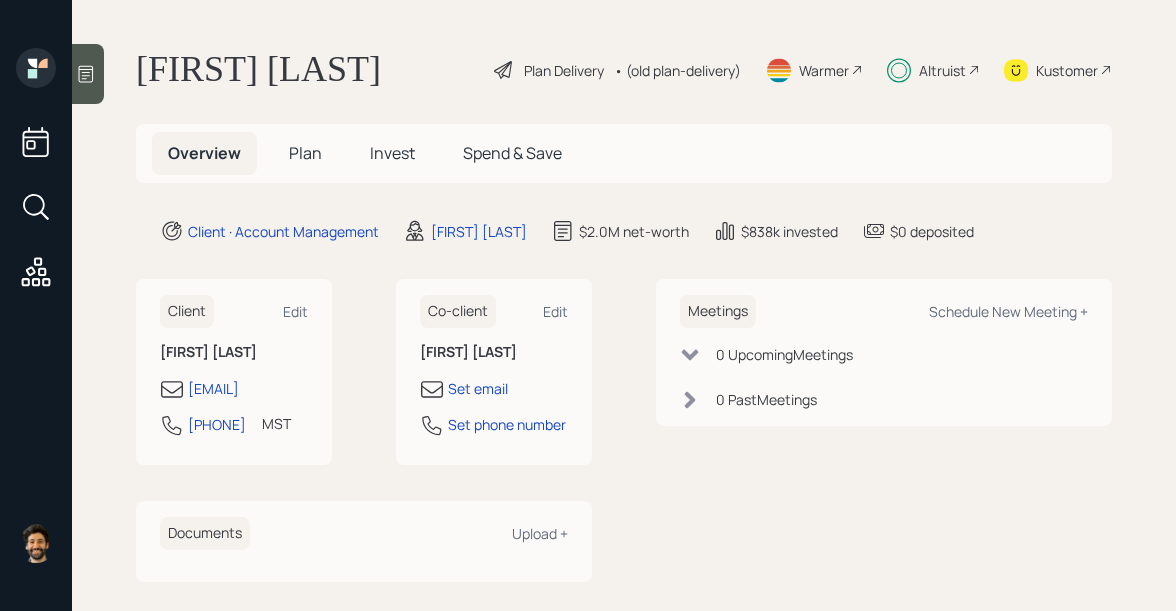 scroll, scrollTop: 0, scrollLeft: 0, axis: both 